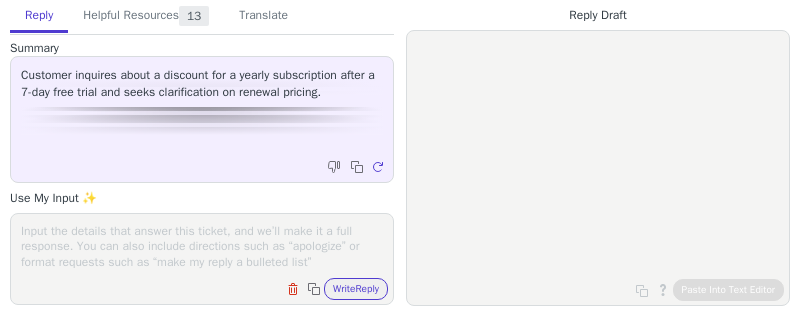 scroll, scrollTop: 0, scrollLeft: 0, axis: both 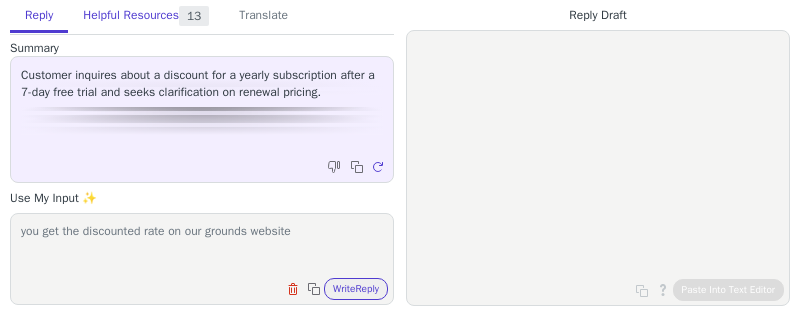 paste on "https://www.groundsapp.co/" 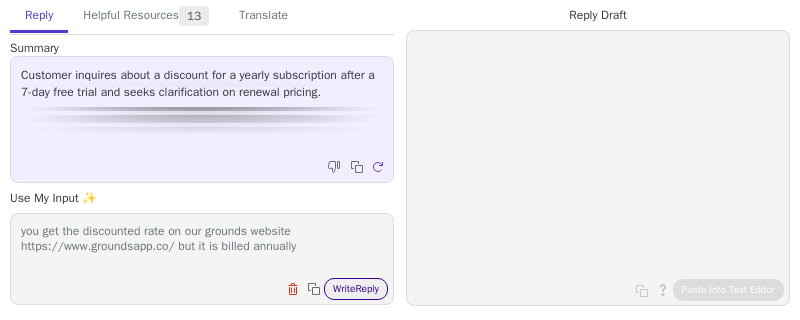 type on "you get the discounted rate on our grounds website https://www.groundsapp.co/ but it is billed annually" 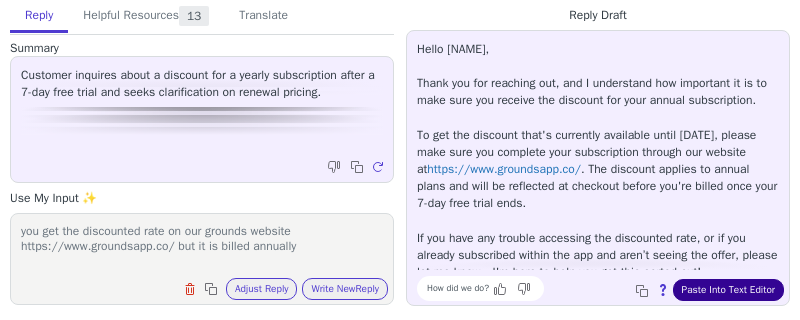 click on "Paste Into Text Editor" at bounding box center [728, 290] 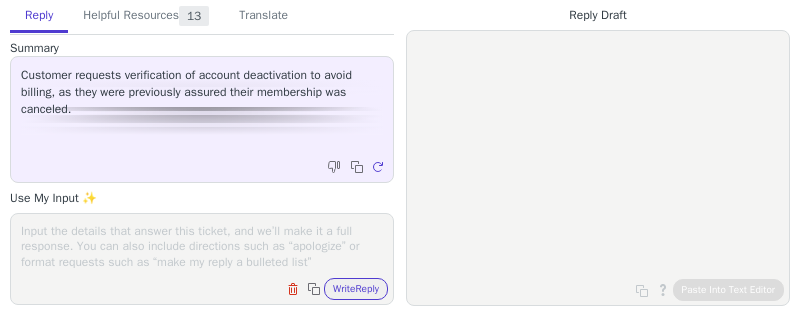 scroll, scrollTop: 0, scrollLeft: 0, axis: both 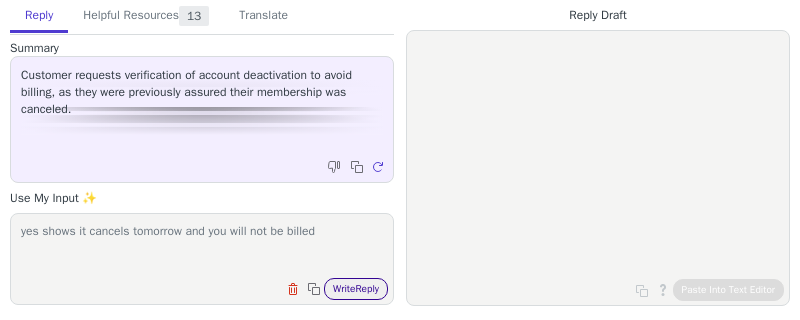 type on "yes shows it cancels tomorrow and you will not be billed" 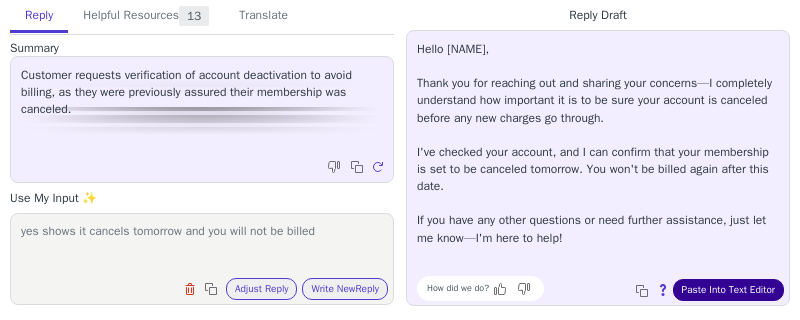 click on "Paste Into Text Editor" at bounding box center [728, 290] 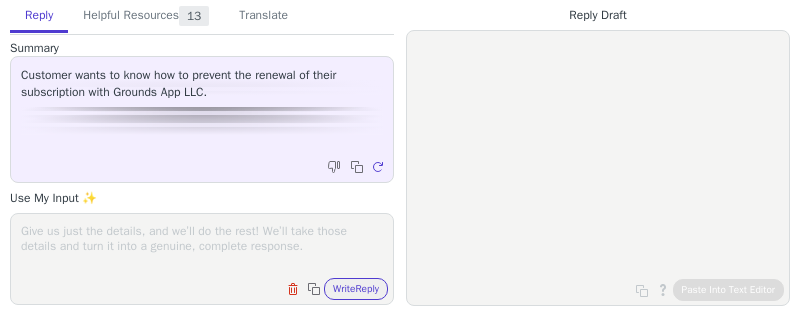 scroll, scrollTop: 0, scrollLeft: 0, axis: both 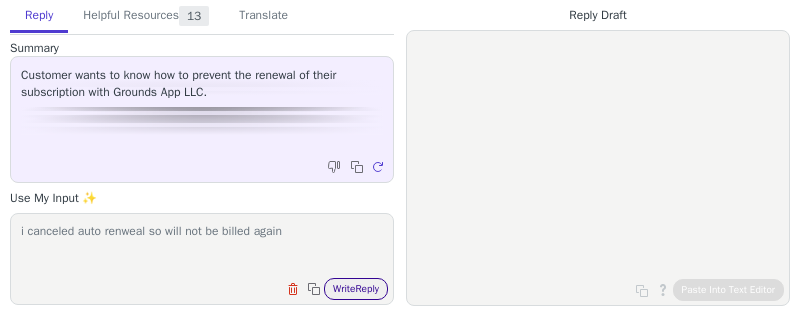 type on "i canceled auto renweal so will not be billed again" 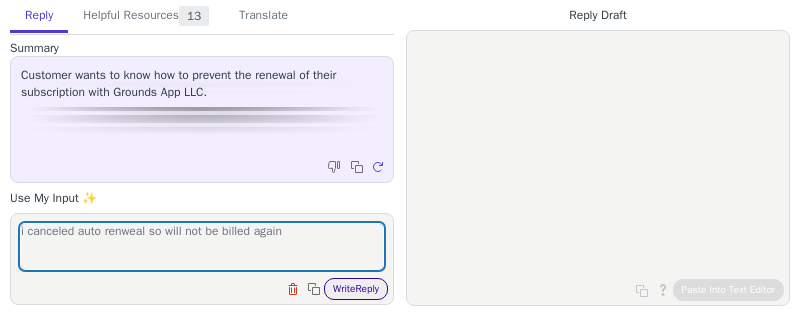 click on "Write  Reply" at bounding box center (356, 289) 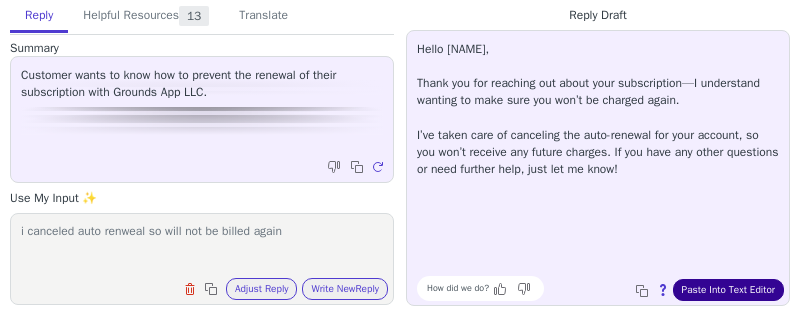 click on "Paste Into Text Editor" at bounding box center (728, 290) 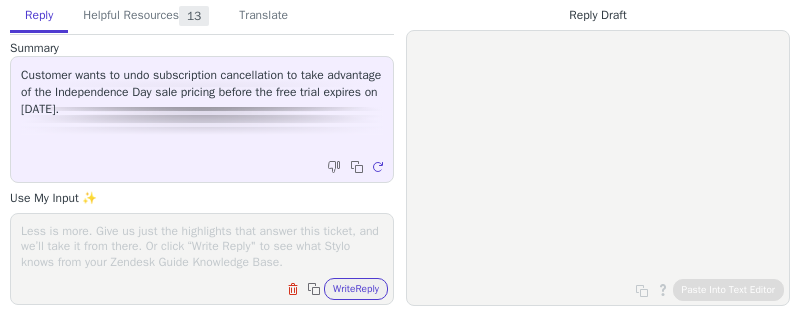 scroll, scrollTop: 0, scrollLeft: 0, axis: both 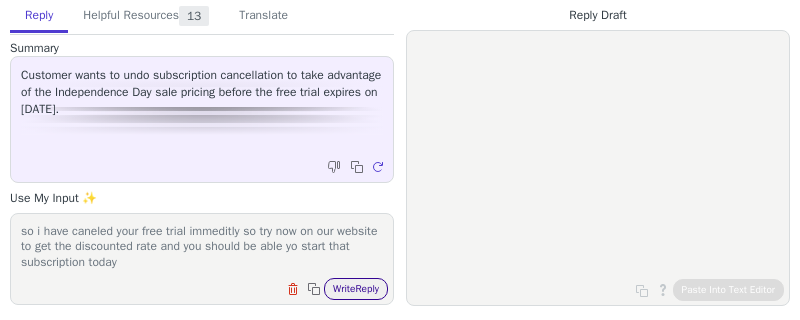 type on "so i have caneled your free trial immeditly so try now on our website to get the discounted rate and you should be able yo start that subscription today" 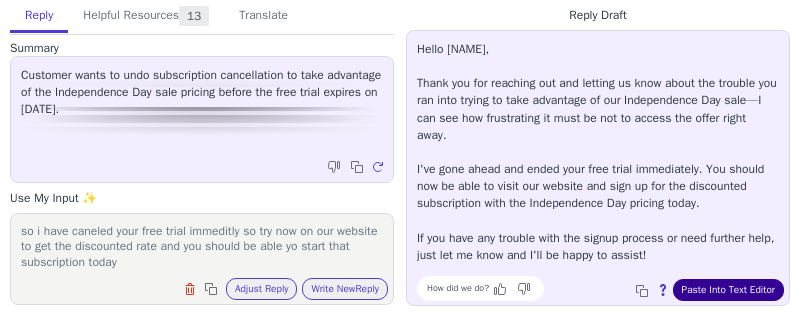 click on "Paste Into Text Editor" at bounding box center (728, 290) 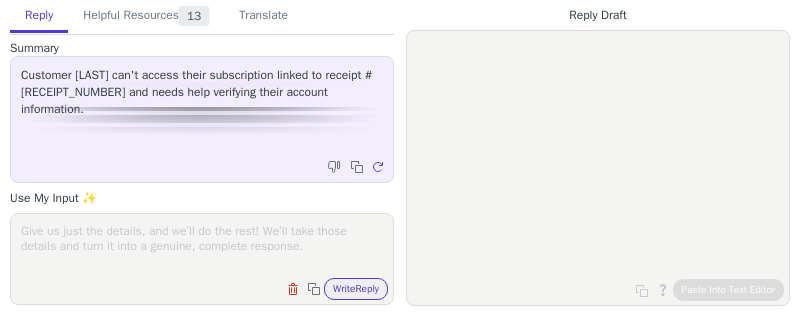 scroll, scrollTop: 0, scrollLeft: 0, axis: both 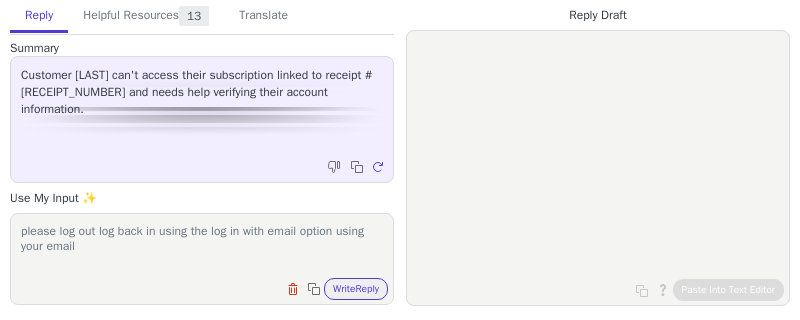 paste on "[EMAIL]" 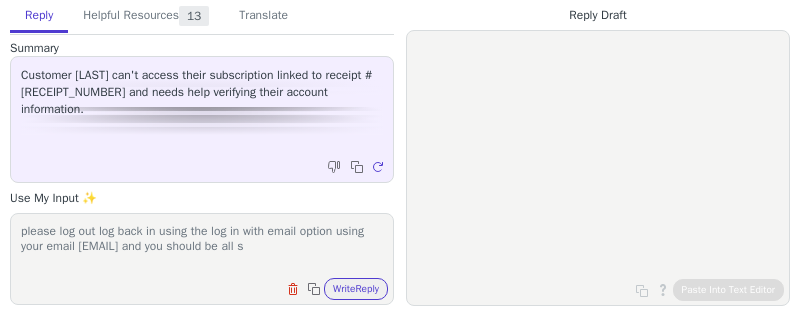 scroll, scrollTop: 0, scrollLeft: 0, axis: both 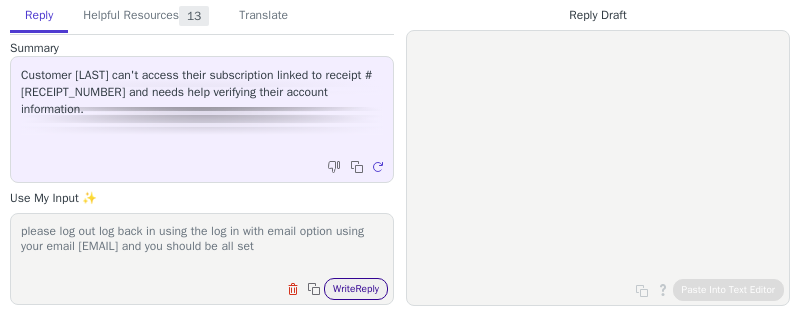type on "please log out log back in using the log in with email option using your email [EMAIL] and you should be all set" 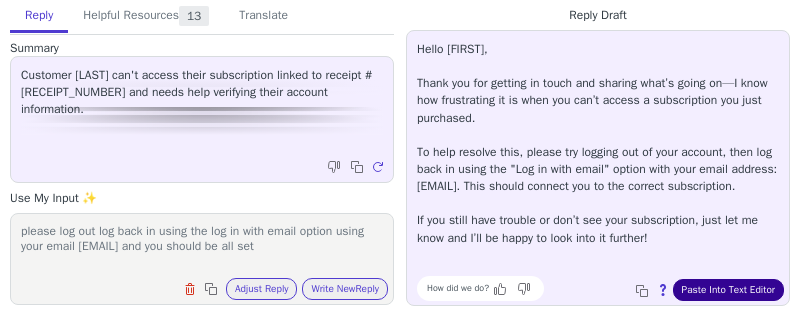 click on "Paste Into Text Editor" at bounding box center [728, 290] 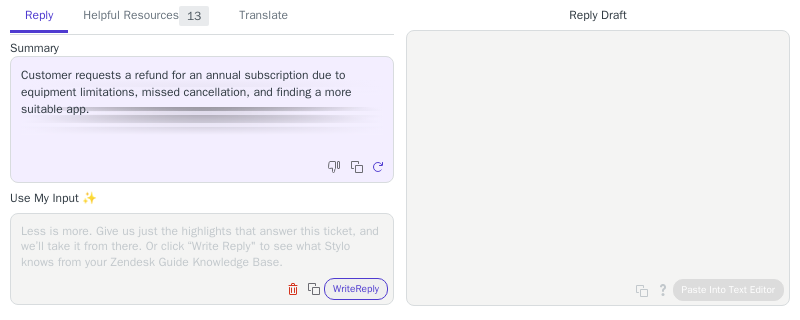 scroll, scrollTop: 0, scrollLeft: 0, axis: both 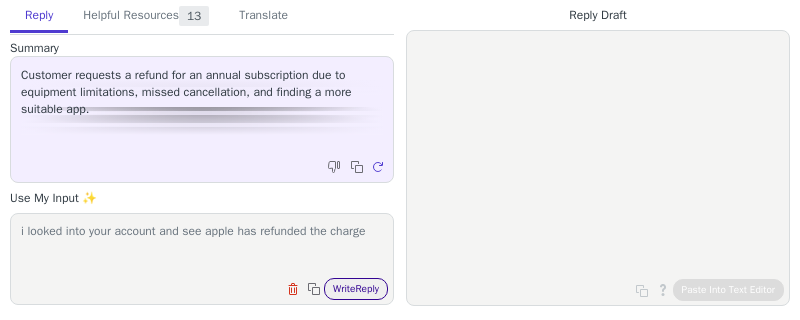type on "i looked into your account and see apple has refunded the charge" 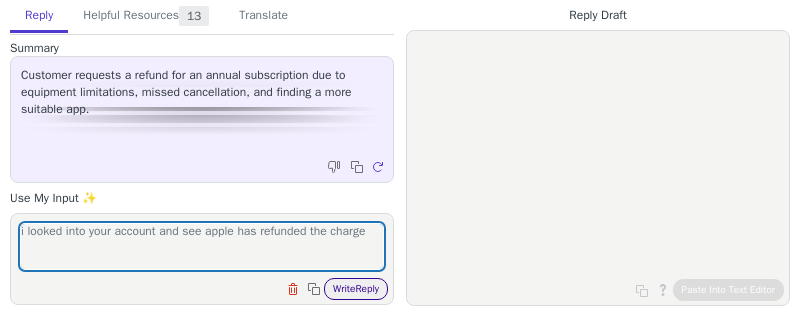 click on "Write  Reply" at bounding box center [356, 289] 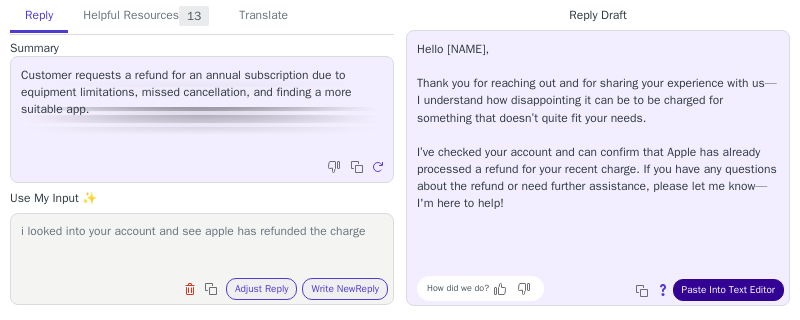 click on "Paste Into Text Editor" at bounding box center (728, 290) 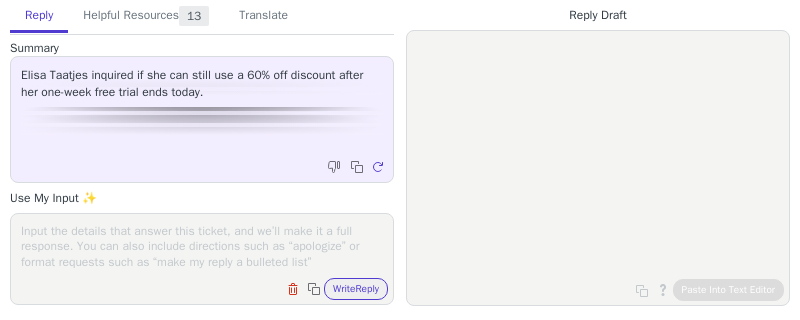 scroll, scrollTop: 0, scrollLeft: 0, axis: both 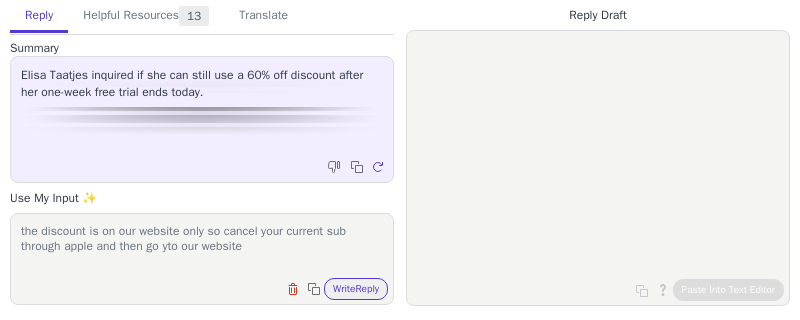 paste on "https://www.groundsapp.co/" 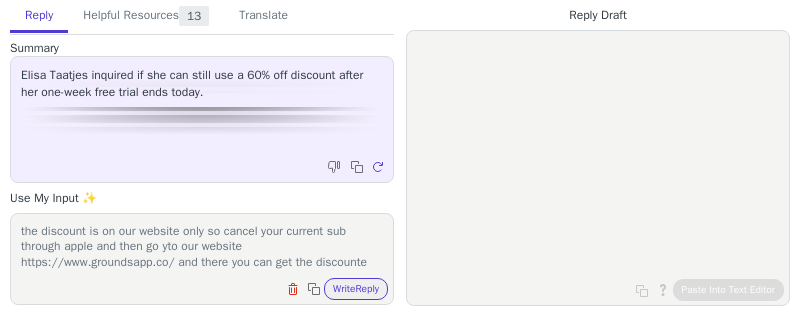 scroll, scrollTop: 16, scrollLeft: 0, axis: vertical 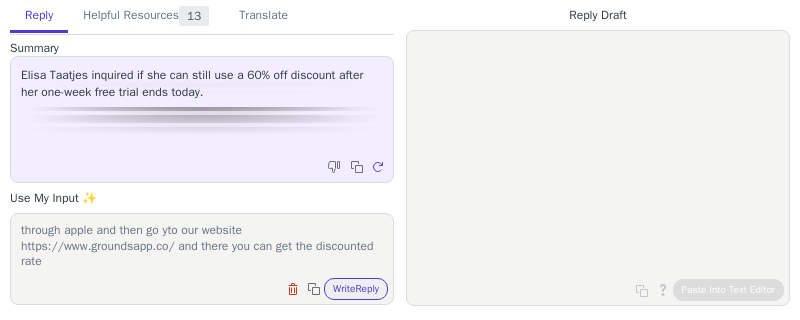 type on "the discount is on our website only so cancel your current sub through apple and then go yto our website https://www.groundsapp.co/ and there you can get the discounted rate" 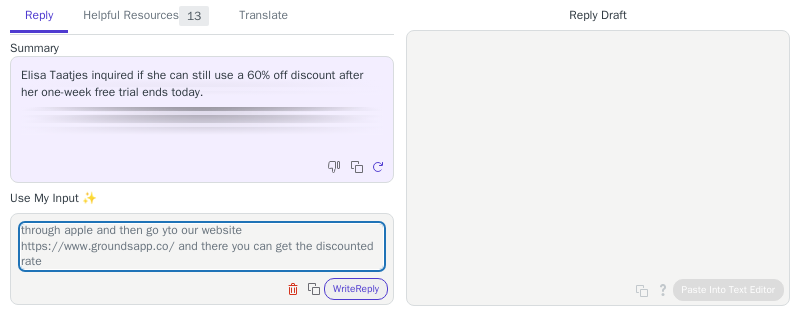 click on "Clear field Copy to clipboard Write  Reply" at bounding box center [212, 287] 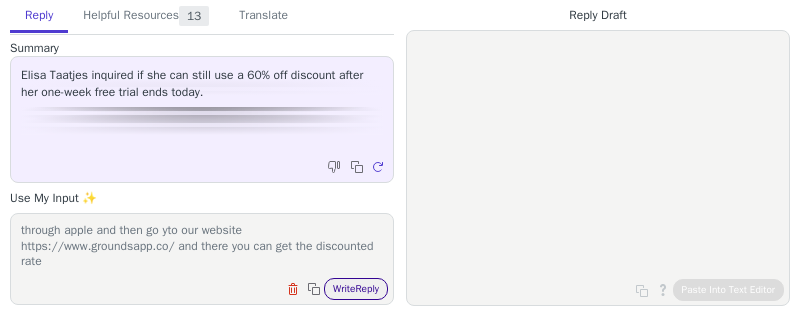 click on "Write  Reply" at bounding box center [356, 289] 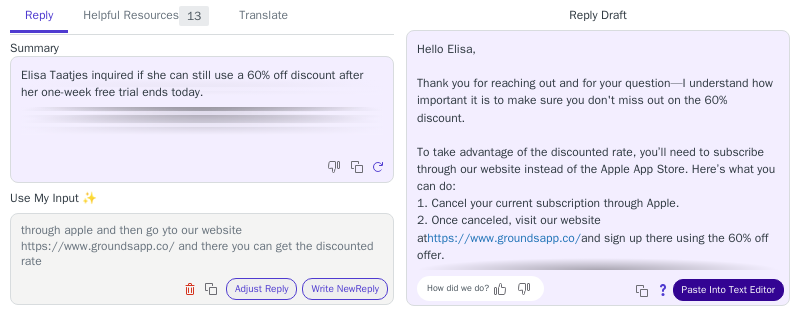 click on "Paste Into Text Editor" at bounding box center (728, 290) 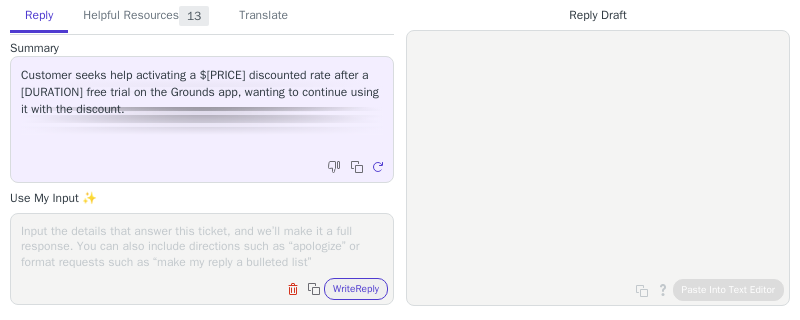 scroll, scrollTop: 0, scrollLeft: 0, axis: both 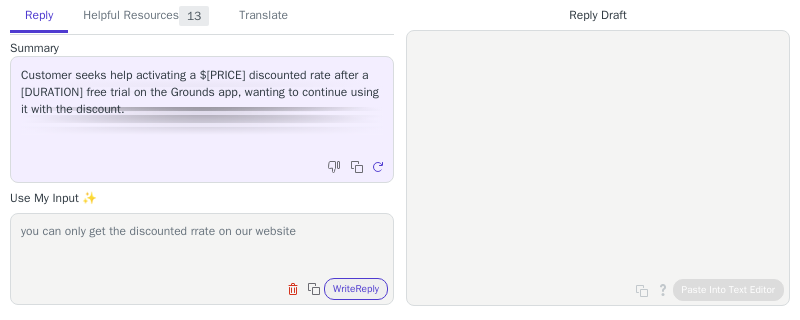 paste on "https://www.groundsapp.co/" 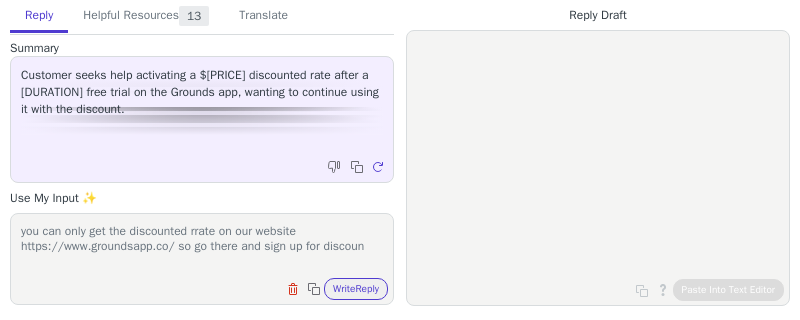 scroll, scrollTop: 0, scrollLeft: 0, axis: both 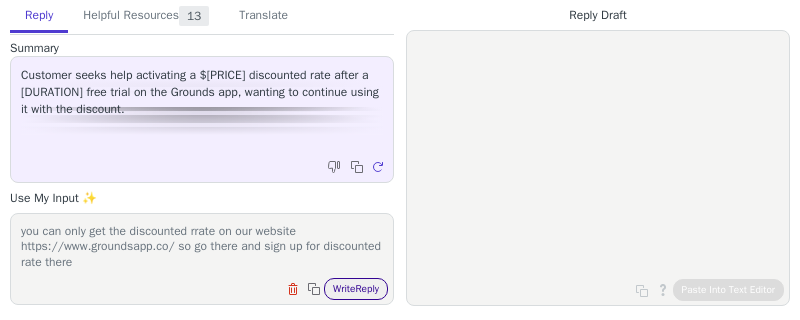 type on "you can only get the discounted rrate on our website https://www.groundsapp.co/ so go there and sign up for discounted rate there" 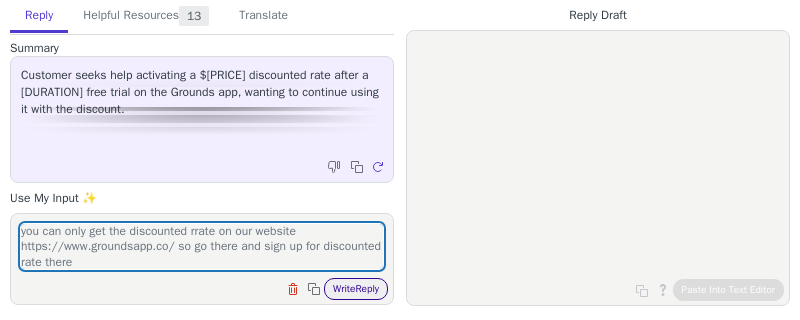click on "Write  Reply" at bounding box center (356, 289) 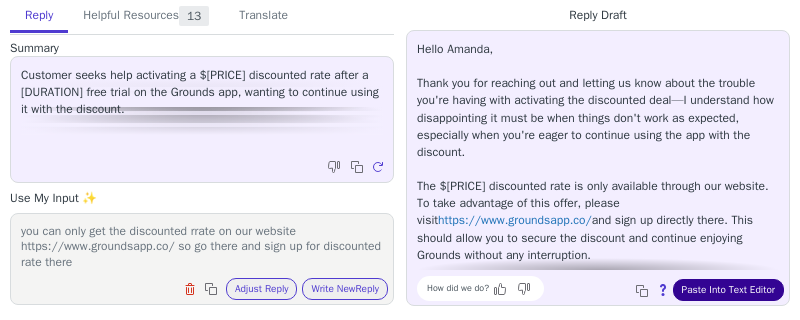click on "Paste Into Text Editor" at bounding box center [728, 290] 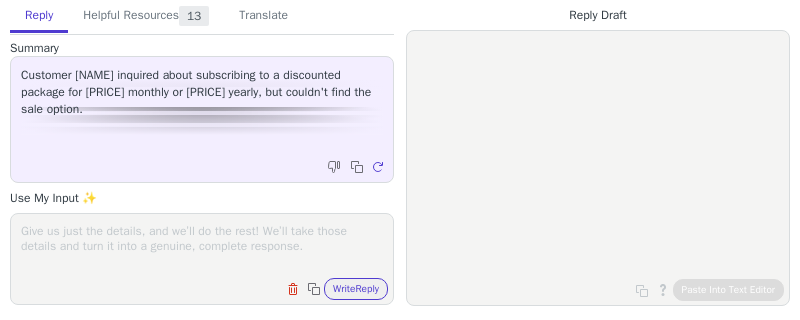 scroll, scrollTop: 0, scrollLeft: 0, axis: both 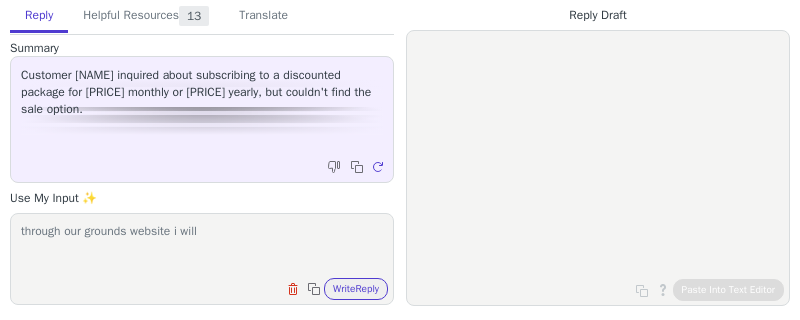 click on "through our grounds website i will" at bounding box center [202, 246] 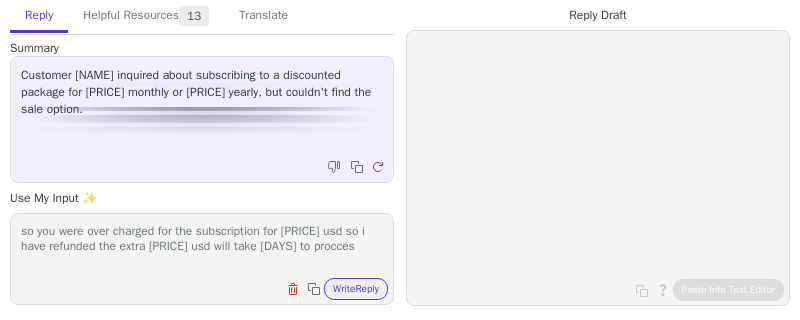 scroll, scrollTop: 0, scrollLeft: 0, axis: both 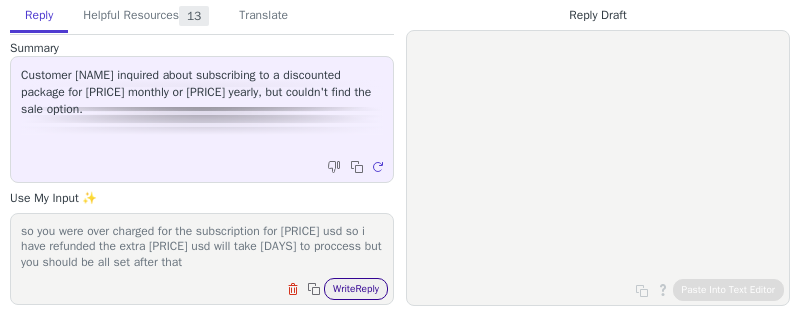 type on "so you were over charged for the subscription for 119.99 usd so i have refunded the extra 30 usd will take 5 to 10 days to proccess but you should be all set after that" 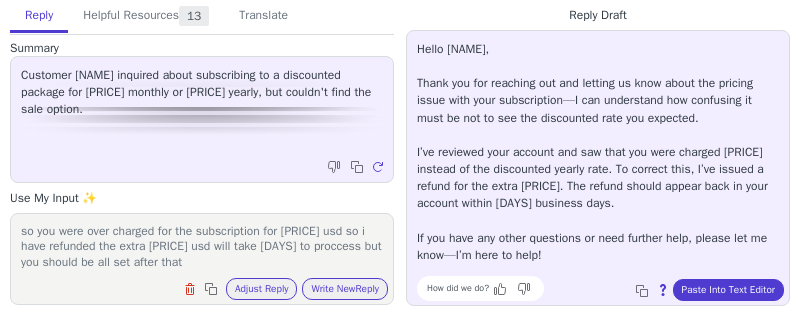 click on "How did we do?   Copy to clipboard About this reply Paste Into Text Editor" at bounding box center [608, 288] 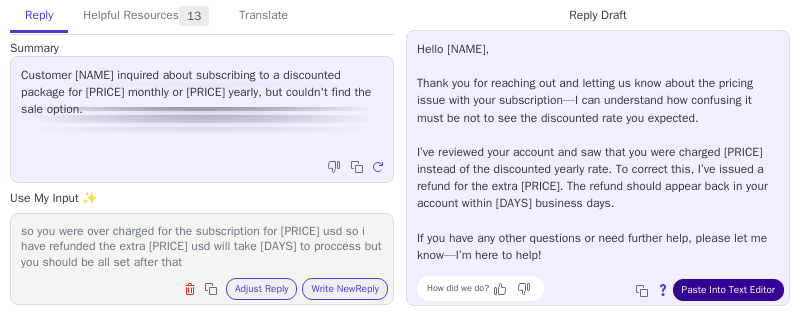 click on "Paste Into Text Editor" at bounding box center (728, 290) 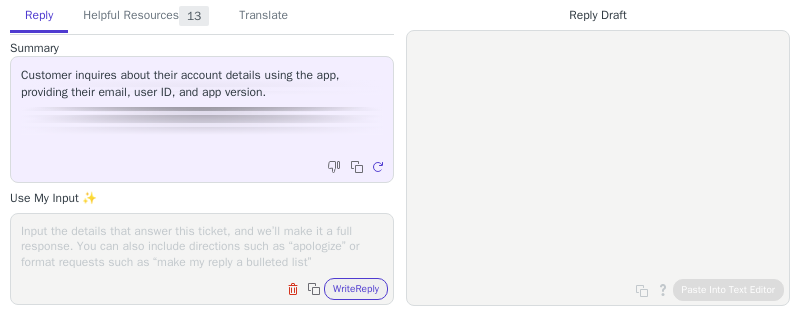 scroll, scrollTop: 0, scrollLeft: 0, axis: both 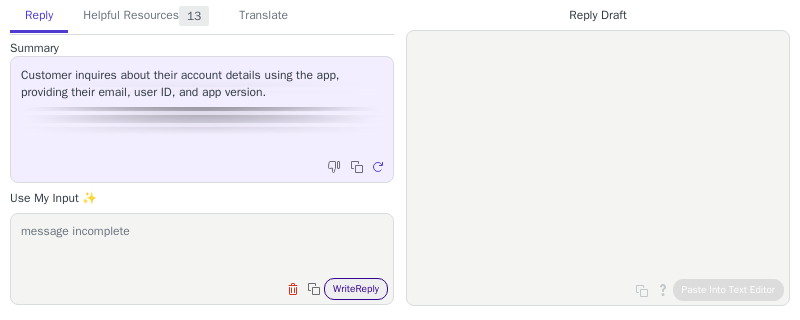 type on "message incomplete" 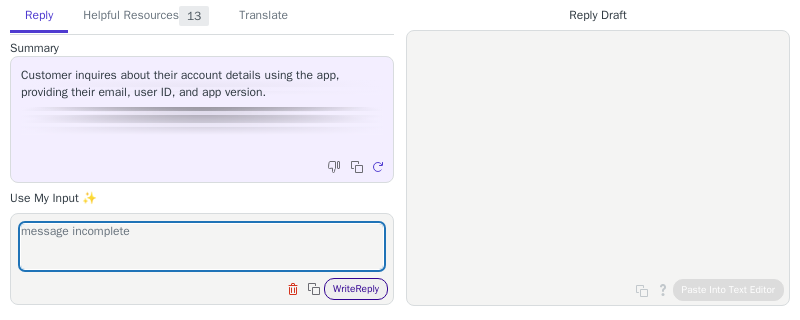 click on "Write  Reply" at bounding box center [356, 289] 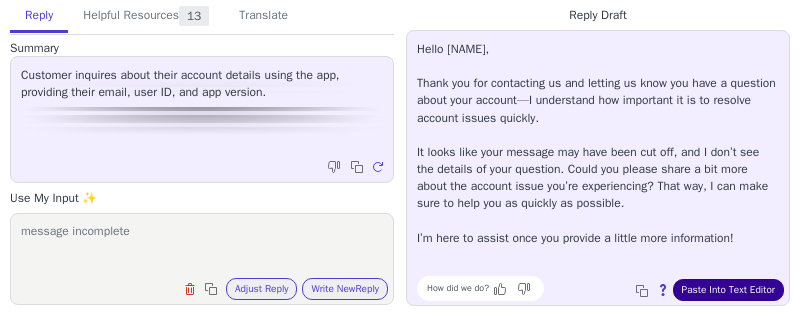 click on "Paste Into Text Editor" at bounding box center [728, 290] 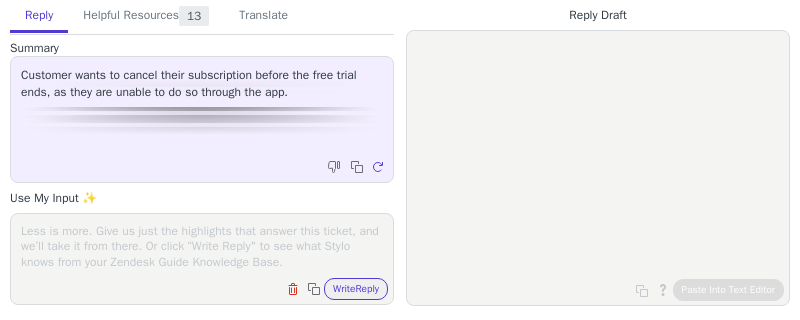 scroll, scrollTop: 0, scrollLeft: 0, axis: both 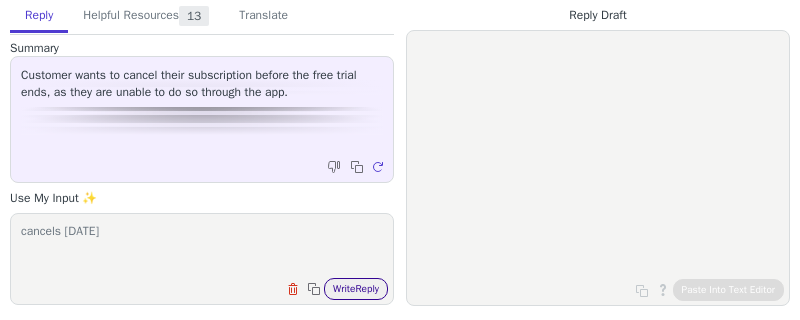 type on "cancels tomorrow" 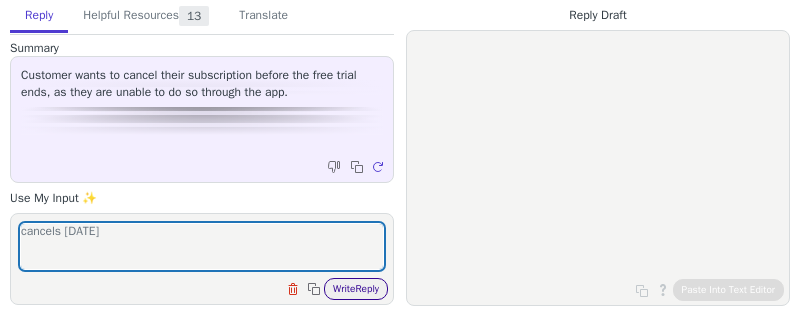 click on "Write  Reply" at bounding box center (356, 289) 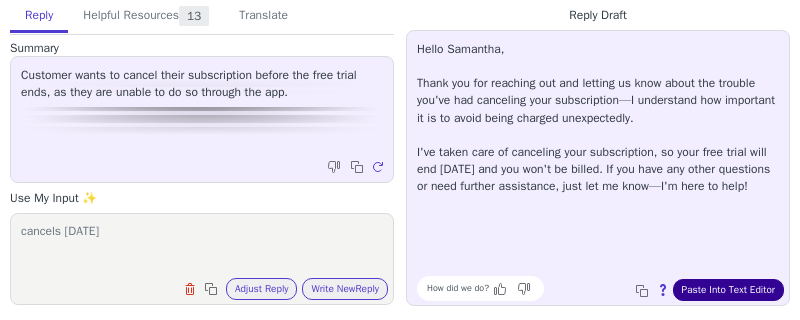 click on "Paste Into Text Editor" at bounding box center [728, 290] 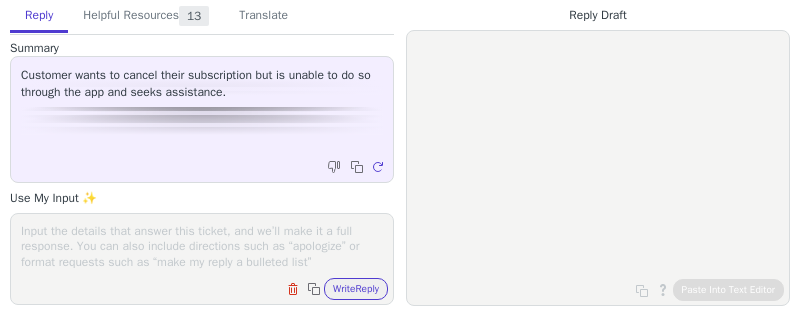 scroll, scrollTop: 0, scrollLeft: 0, axis: both 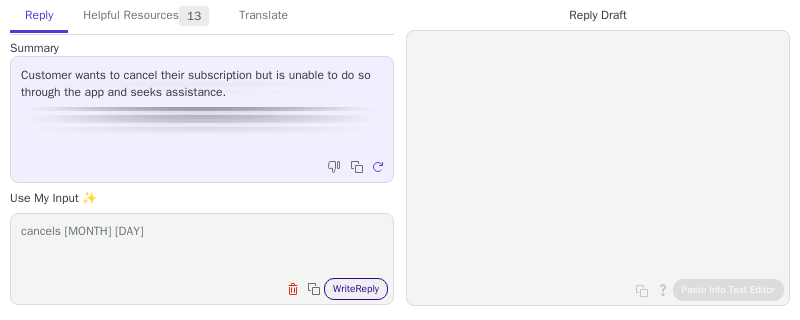 type on "cancels [MONTH] [DAY]" 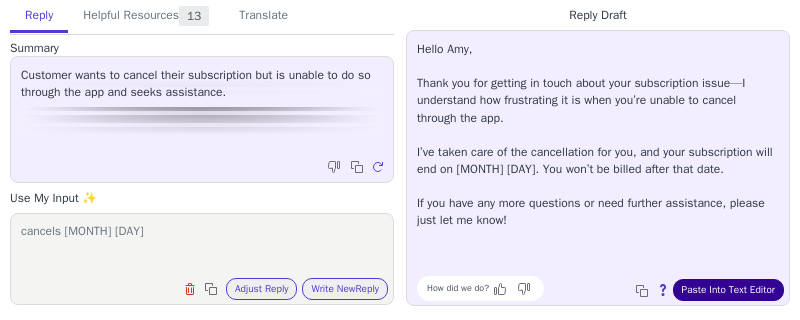 click on "Paste Into Text Editor" at bounding box center (728, 290) 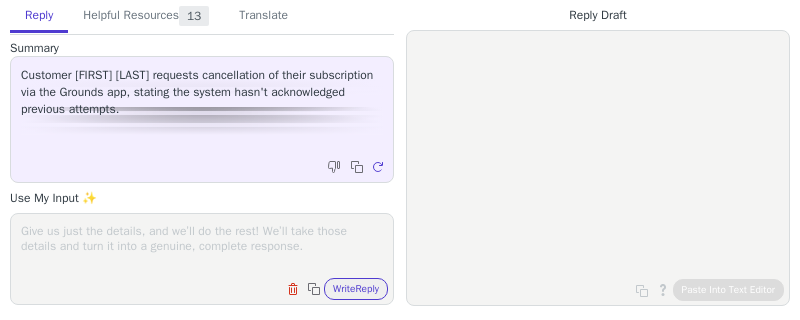 scroll, scrollTop: 0, scrollLeft: 0, axis: both 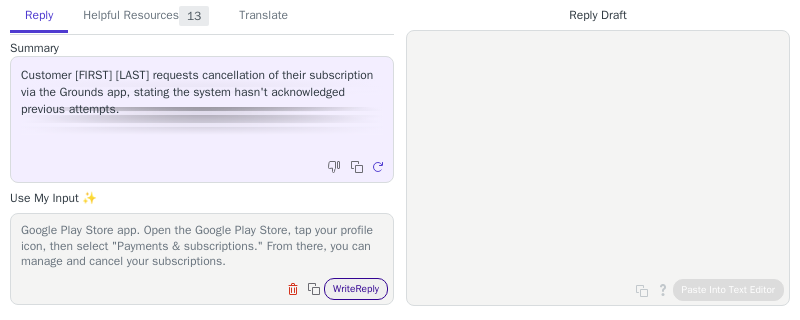 type on "To cancel a subscription on an Android device, you can use the Google Play Store app. Open the Google Play Store, tap your profile icon, then select "Payments & subscriptions." From there, you can manage and cancel your subscriptions." 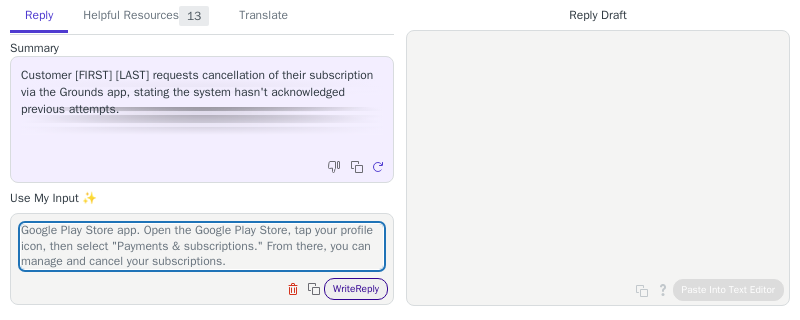 click on "Write  Reply" at bounding box center (356, 289) 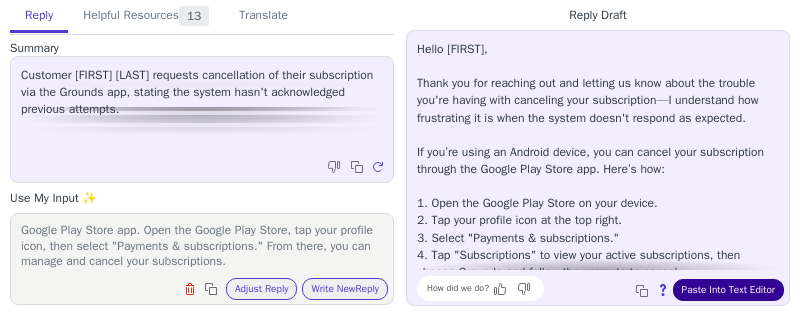 click on "Paste Into Text Editor" at bounding box center (728, 290) 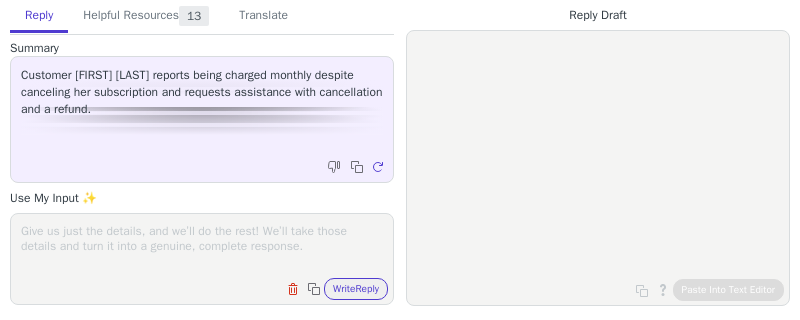 scroll, scrollTop: 0, scrollLeft: 0, axis: both 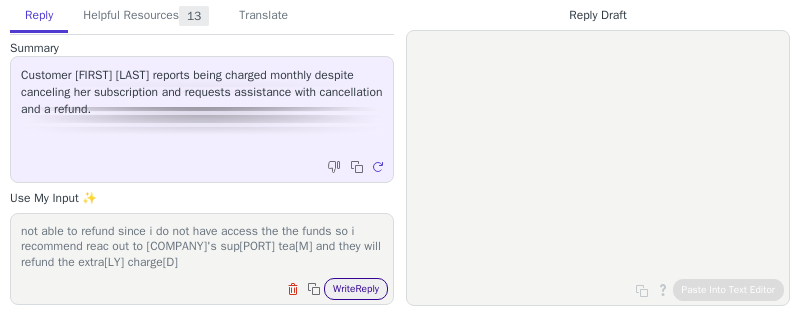 type on "your sub has now been canceled so you wont be charrged again but to get a refund the sub was started through apple so i am not able to refund since i do not have access the the funds so i recommend reac out to apples support team and they will refund the extra charge" 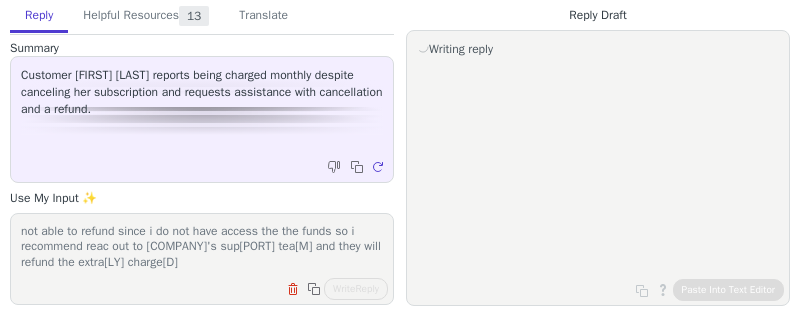 click on "your sub has now been canceled so you wont be charrged again but to get a refund the sub was started through apple so i am not able to refund since i do not have access the the funds so i recommend reac out to apples support team and they will refund the extra charge" at bounding box center [202, 246] 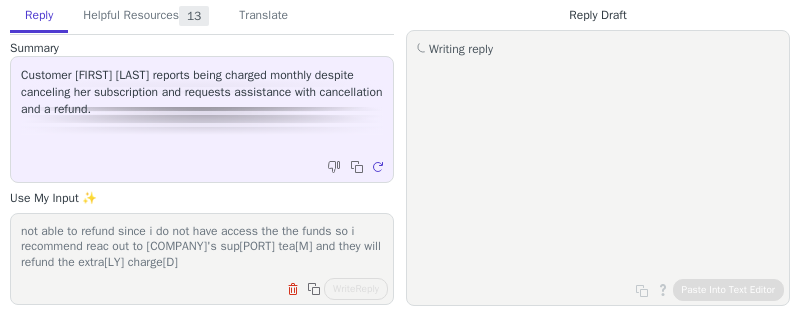 click on "your sub has now been canceled so you wont be charrged again but to get a refund the sub was started through apple so i am not able to refund since i do not have access the the funds so i recommend reac out to apples support team and they will refund the extra charge" at bounding box center [202, 246] 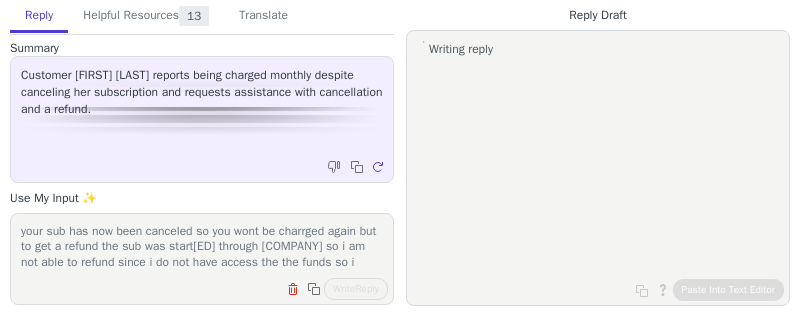scroll, scrollTop: 32, scrollLeft: 0, axis: vertical 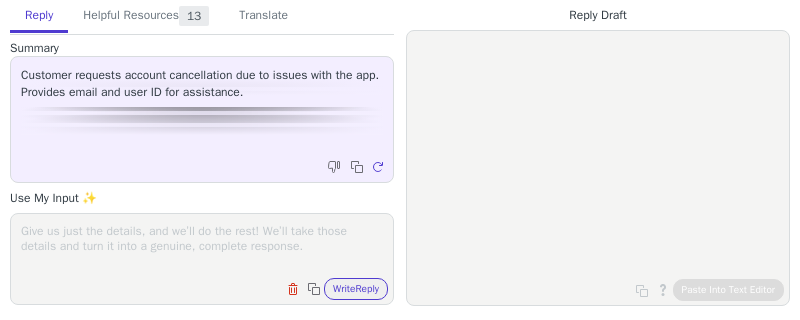 click at bounding box center [202, 246] 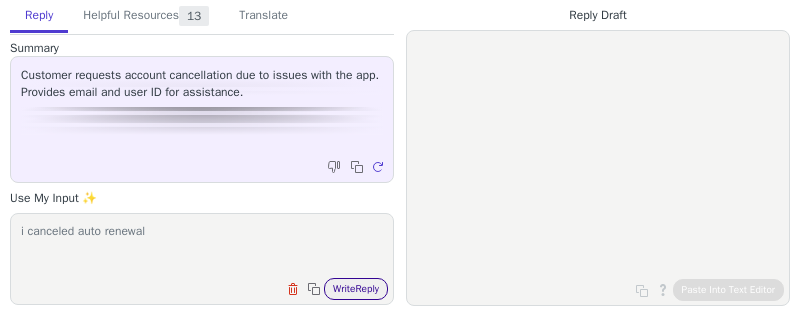 type on "i canceled auto renewal" 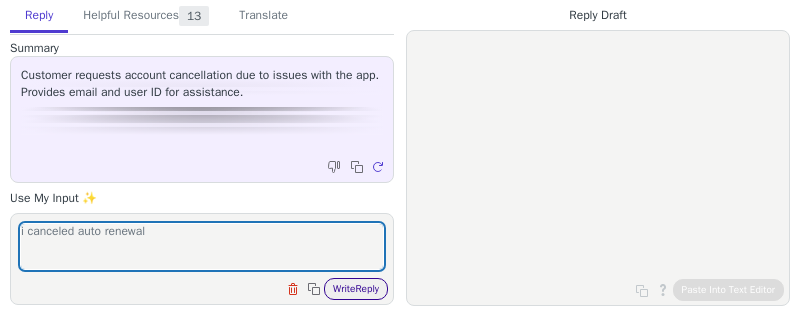 click on "Write  Reply" at bounding box center [356, 289] 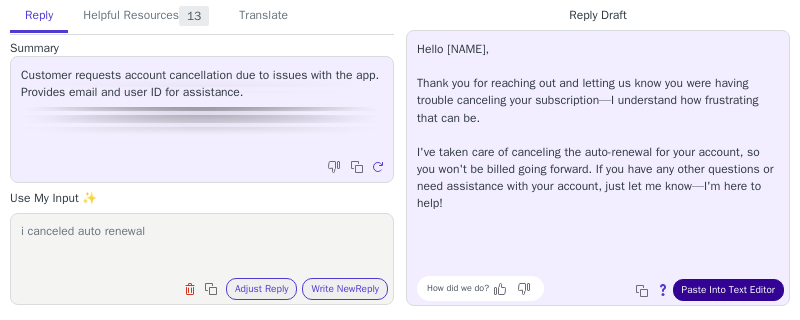 click on "Paste Into Text Editor" at bounding box center [728, 290] 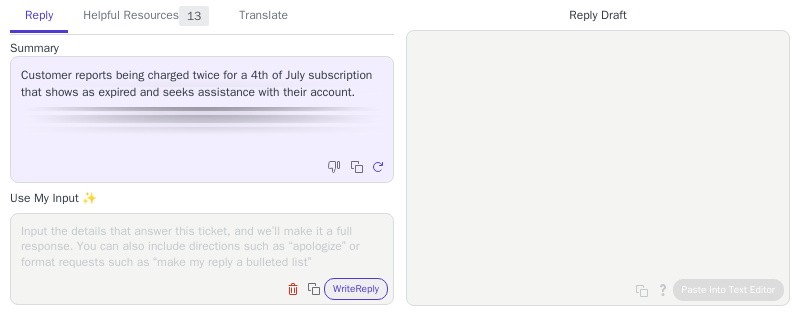 scroll, scrollTop: 0, scrollLeft: 0, axis: both 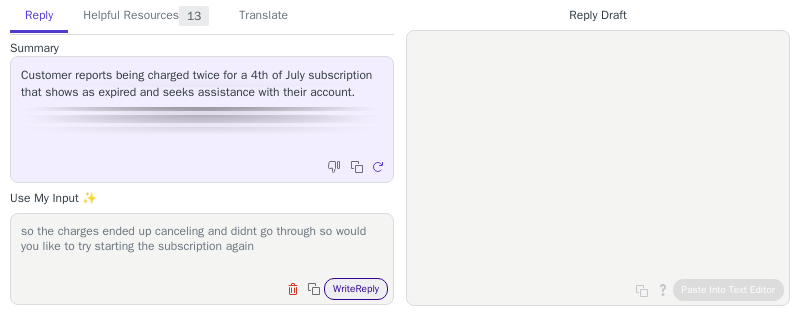 type on "so the charges ended up canceling and didnt go through so would you like to try starting the subscription again" 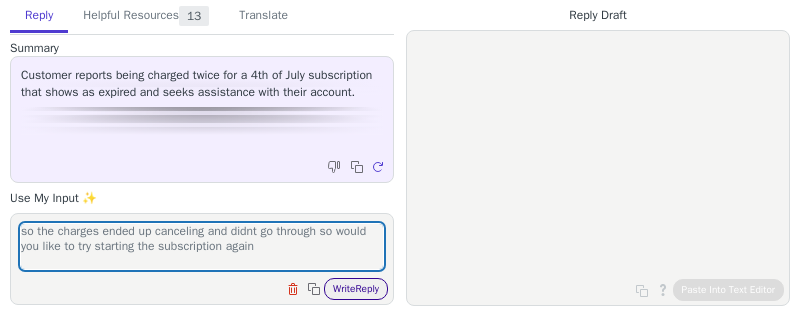 click on "Write  Reply" at bounding box center (356, 289) 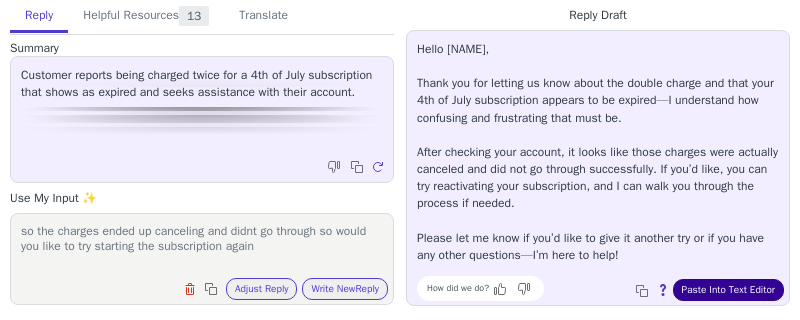 click on "Paste Into Text Editor" at bounding box center [728, 290] 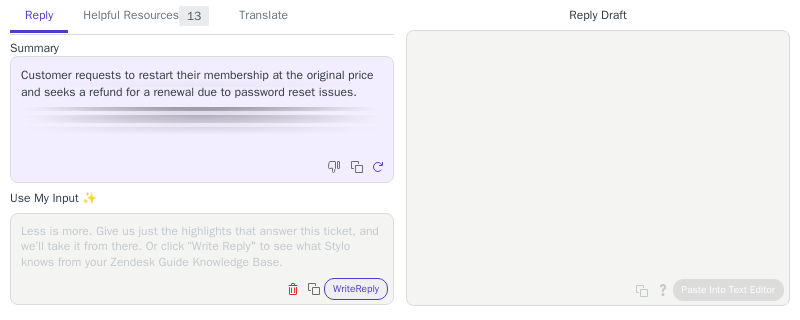scroll, scrollTop: 0, scrollLeft: 0, axis: both 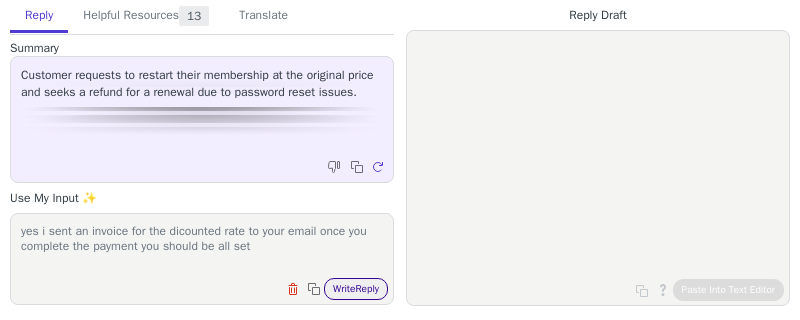 type on "yes i sent an invoice for the dicounted rate to your email once you complete the payment you should be all set" 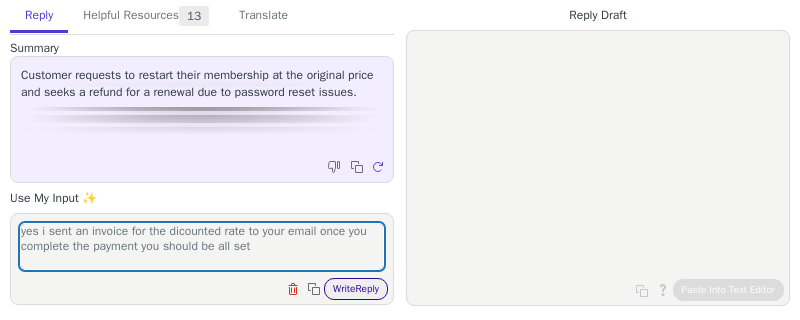 click on "Write  Reply" at bounding box center [356, 289] 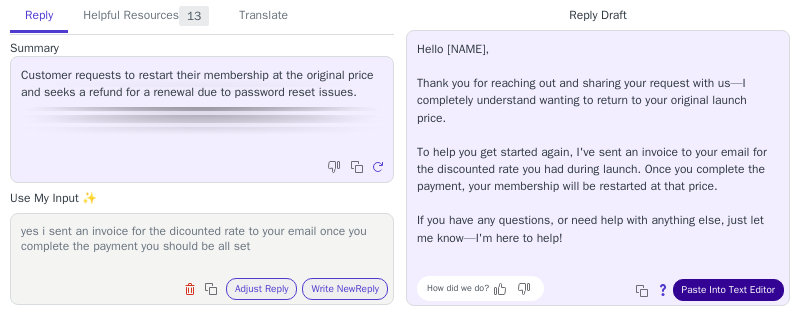 click on "Paste Into Text Editor" at bounding box center [728, 290] 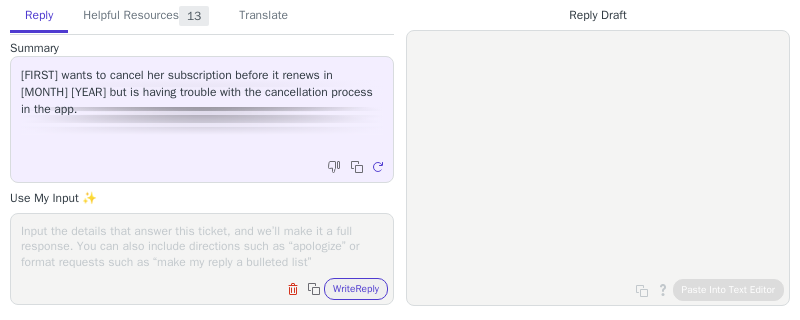 scroll, scrollTop: 0, scrollLeft: 0, axis: both 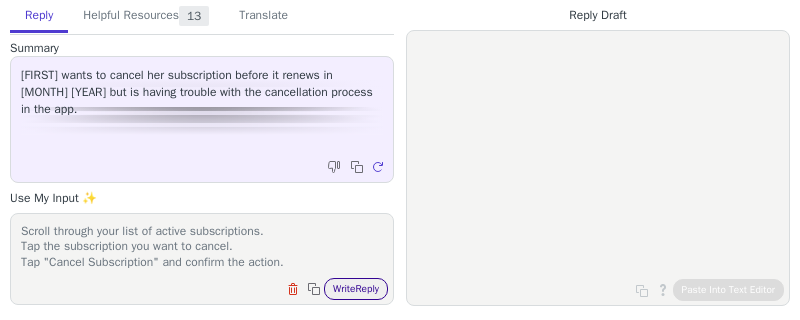 type on "To cancel an Apple subscription, you can follow these steps:
Open the Settings app on your device.
Tap your name at the top of the screen.
Select "Subscriptions."
Scroll through your list of active subscriptions.
Tap the subscription you want to cancel.
Tap "Cancel Subscription" and confirm the action." 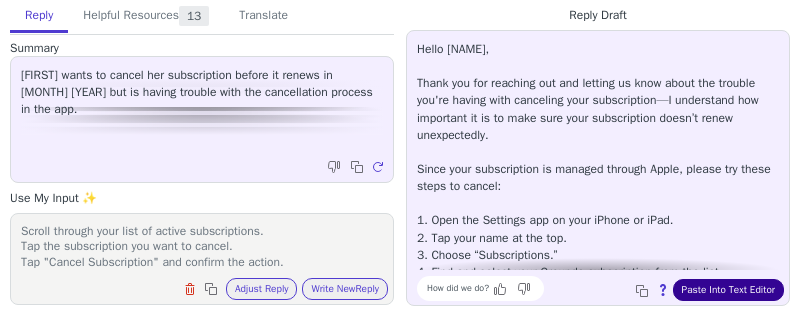 click on "Paste Into Text Editor" at bounding box center (728, 290) 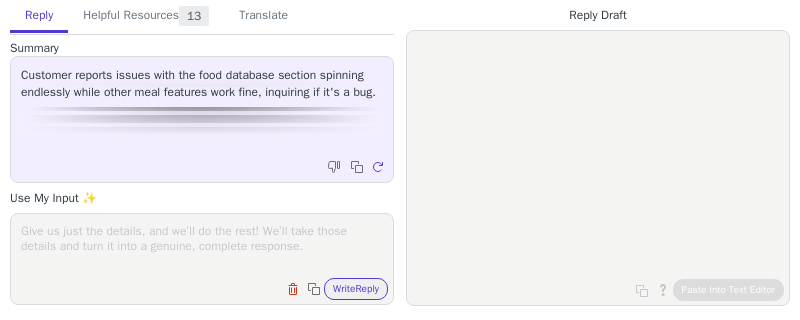 scroll, scrollTop: 0, scrollLeft: 0, axis: both 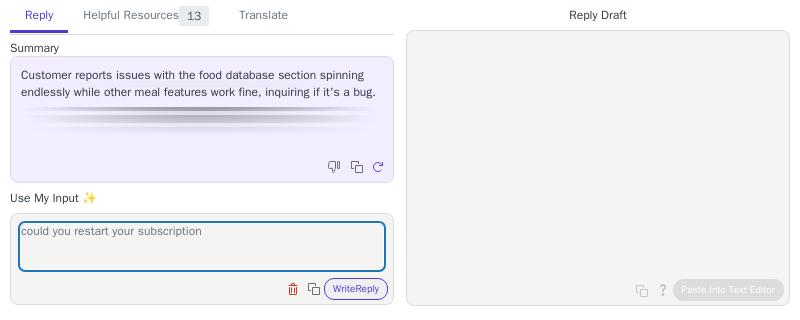 drag, startPoint x: 454, startPoint y: 288, endPoint x: 395, endPoint y: 288, distance: 59 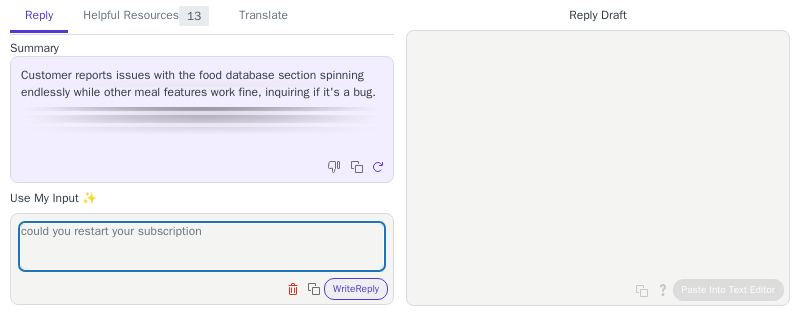 click on "Copy to clipboard About this reply Paste Into Text Editor" at bounding box center (598, 168) 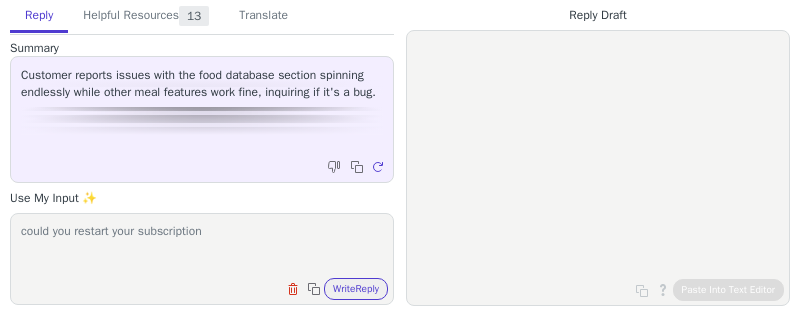 click on "could you restart your subscription  Clear field Copy to clipboard Write  Reply" at bounding box center (202, 259) 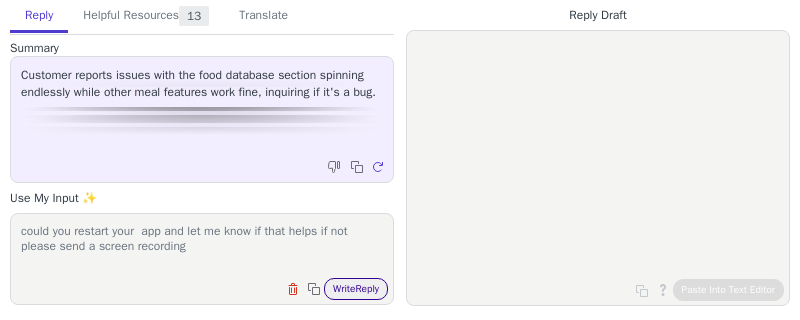 type on "could you restart your  app and let me know if that helps if not please send a screen recording" 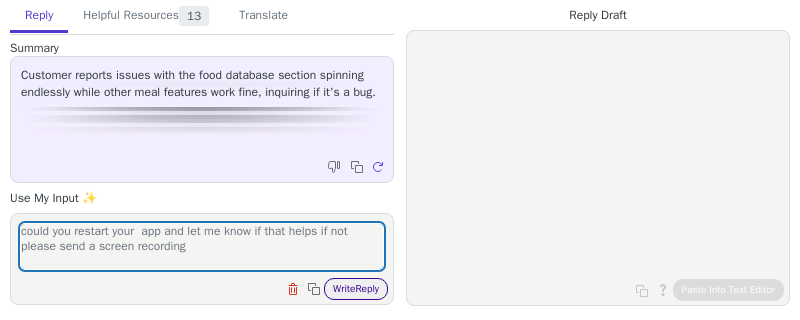 click on "Write  Reply" at bounding box center (356, 289) 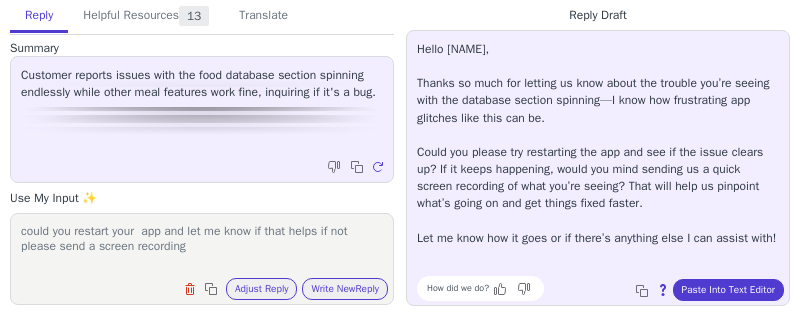 click on "Hello Ann, Thanks so much for letting us know about the trouble you’re seeing with the database section spinning—I know how frustrating app glitches like this can be. Could you please try restarting the app and see if the issue clears up? If it keeps happening, would you mind sending us a quick screen recording of what you’re seeing? That will help us pinpoint what’s going on and get things fixed faster. Let me know how it goes or if there’s anything else I can assist with! How did we do?   Copy to clipboard About this reply Paste Into Text Editor" at bounding box center [598, 168] 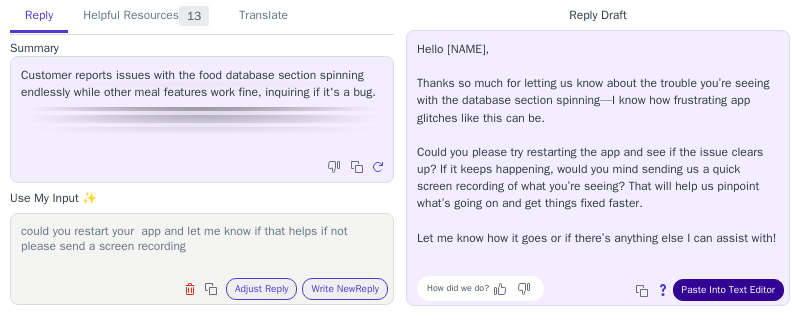 click on "Paste Into Text Editor" at bounding box center [728, 290] 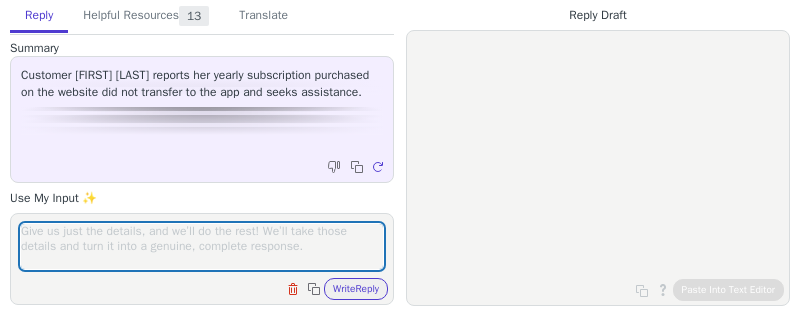 click at bounding box center (202, 246) 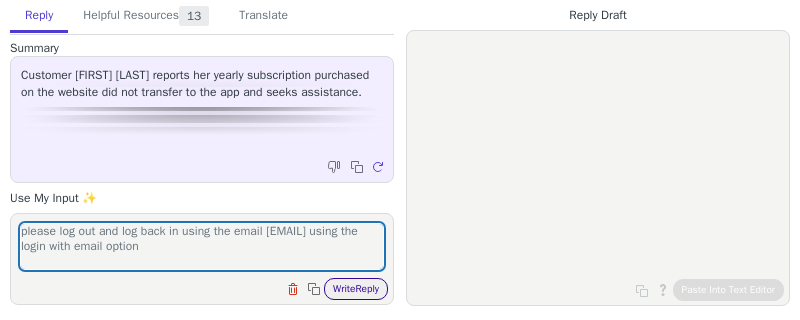 type on "please log out and log back in using the email [EMAIL] using the login with email option" 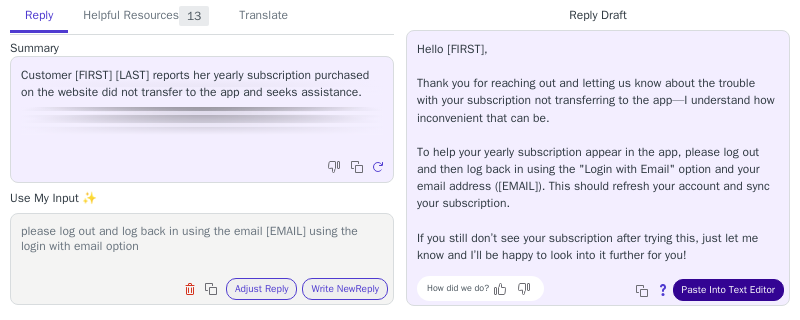click on "Paste Into Text Editor" at bounding box center (728, 290) 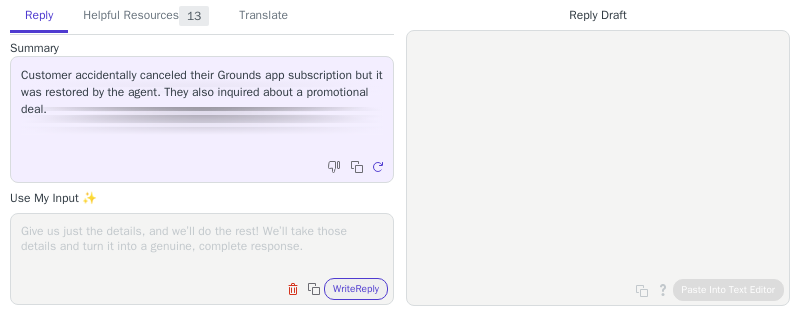 scroll, scrollTop: 0, scrollLeft: 0, axis: both 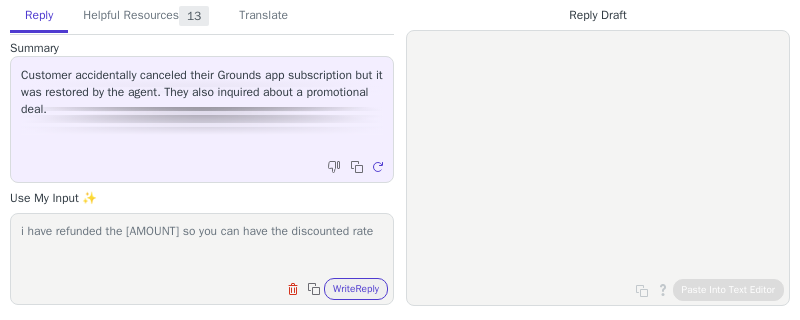 click on "i have refunded the [AMOUNT] so you can have the discounted rate" at bounding box center (202, 246) 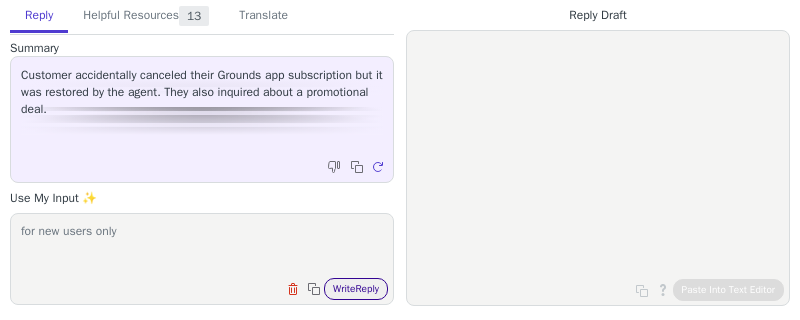 type on "for new users only" 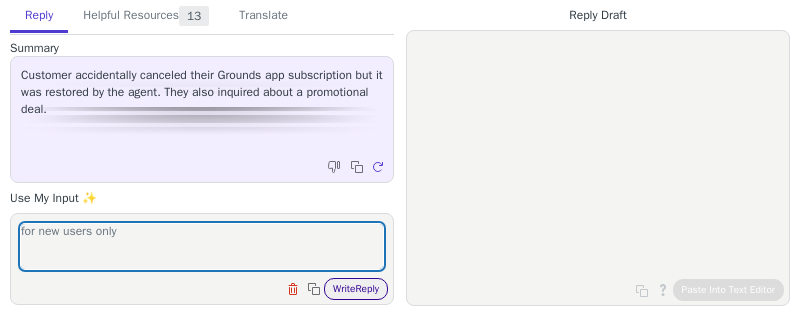 click on "Write  Reply" at bounding box center (356, 289) 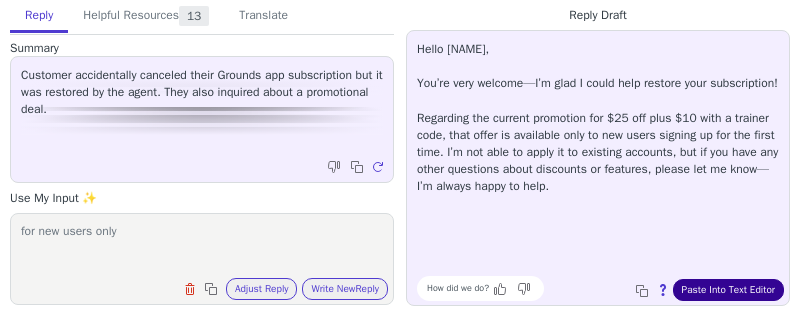 click on "Paste Into Text Editor" at bounding box center (728, 290) 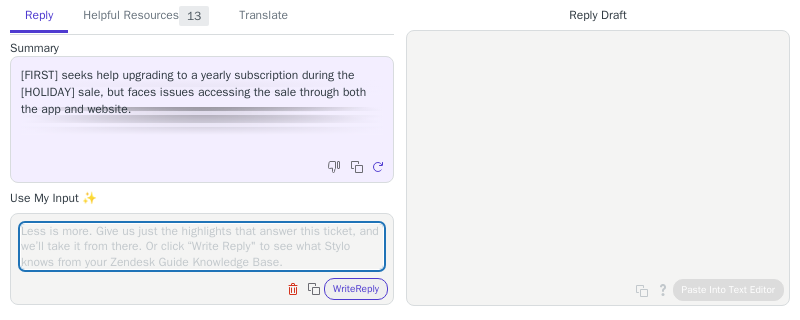 scroll, scrollTop: 0, scrollLeft: 0, axis: both 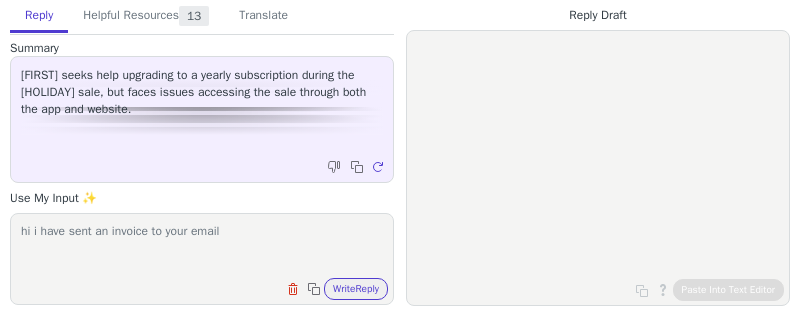 click on "hi i have sent an invoice to your email" at bounding box center [202, 246] 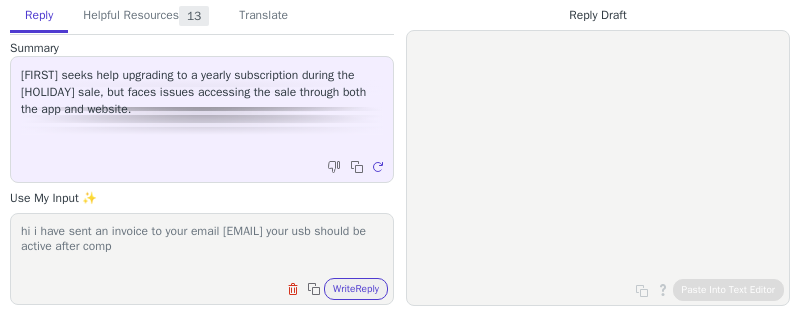scroll, scrollTop: 0, scrollLeft: 0, axis: both 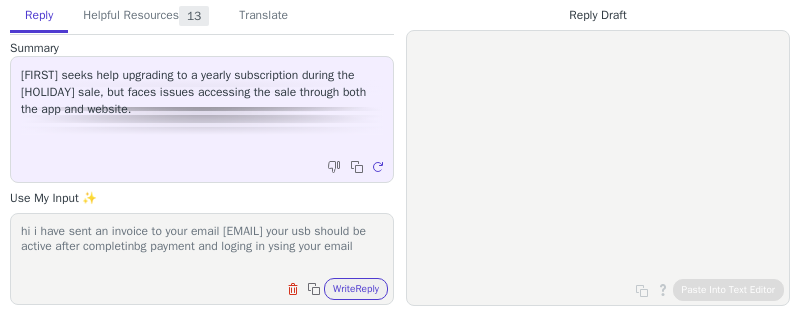 paste on "lmacdougall24@gmail.com" 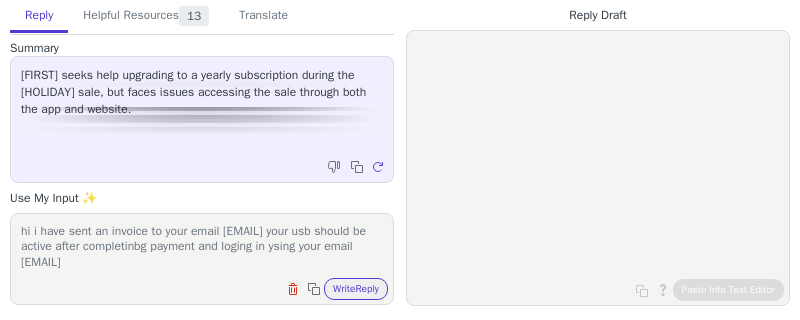 scroll, scrollTop: 16, scrollLeft: 0, axis: vertical 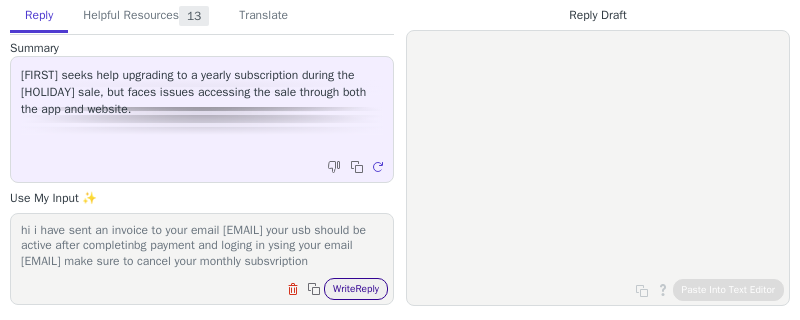 type on "hi i have sent an invoice to your email lmacdougall24@gmail.com your usb should be active after completinbg payment and loging in ysing your email lmacdougall24@gmail.com make sure to cancel your monthly subsvription" 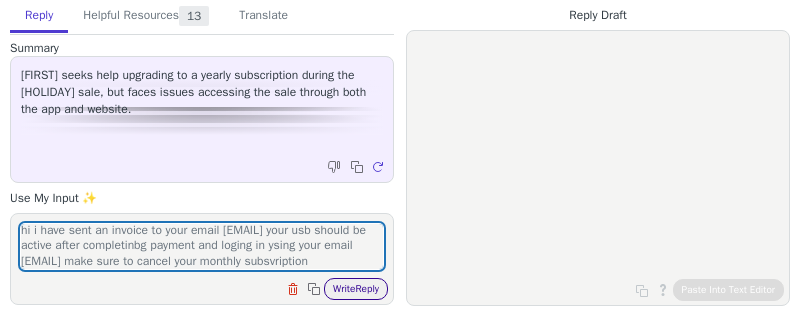 click on "Write  Reply" at bounding box center [356, 289] 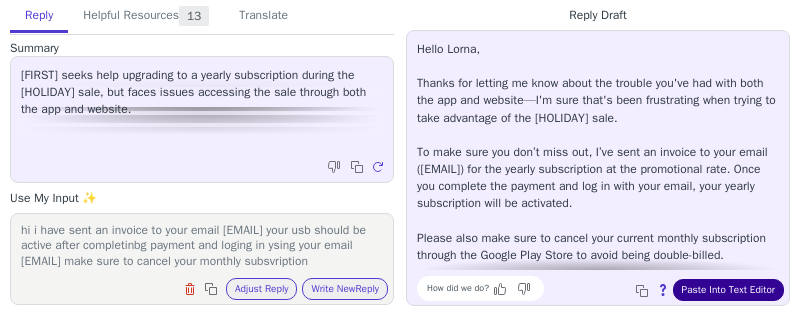 click on "Paste Into Text Editor" at bounding box center (728, 290) 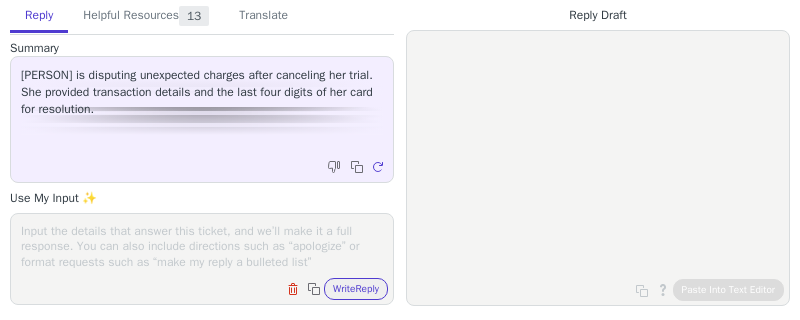scroll, scrollTop: 0, scrollLeft: 0, axis: both 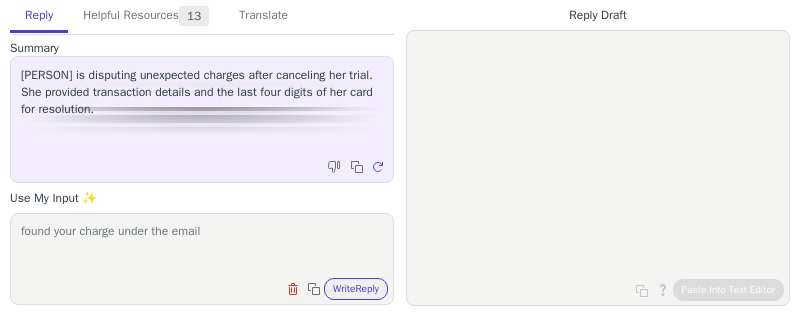 paste on "[EMAIL]" 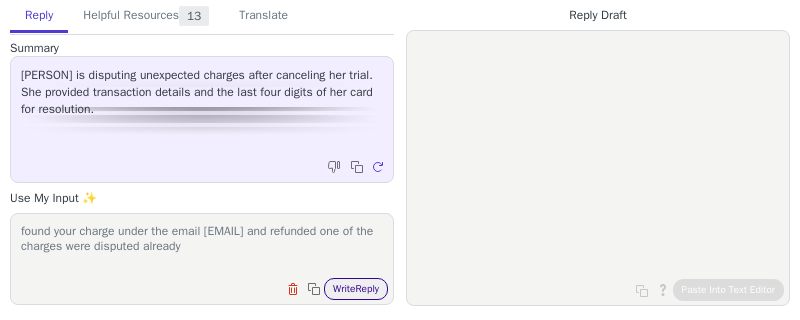 type on "found your charge under the email [EMAIL] and refunded one of the charges were disputed already" 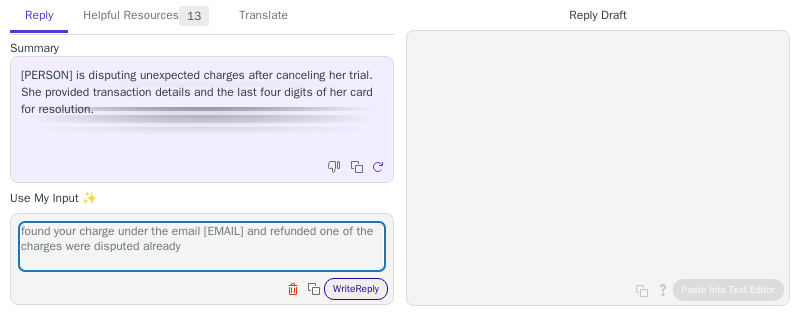 click on "Write  Reply" at bounding box center (356, 289) 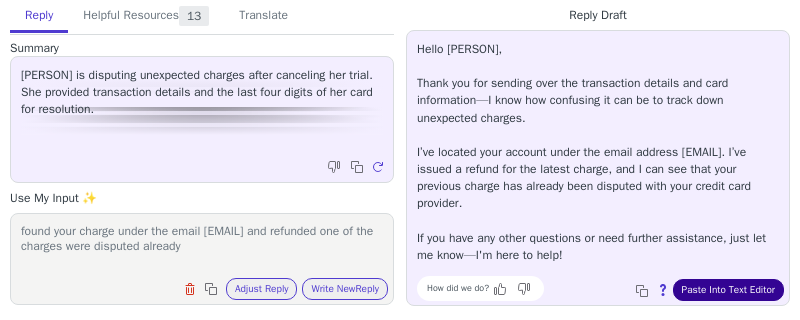 click on "Paste Into Text Editor" at bounding box center (728, 290) 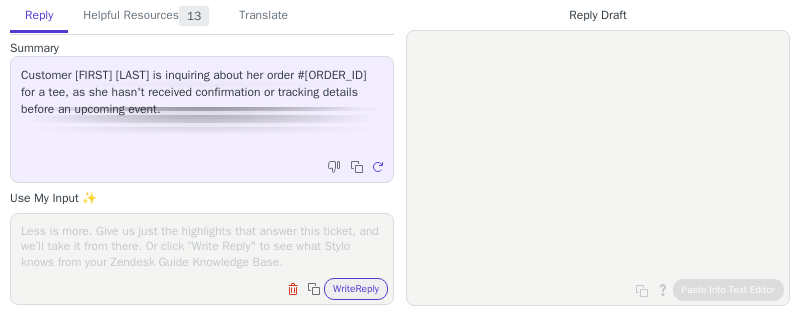 scroll, scrollTop: 0, scrollLeft: 0, axis: both 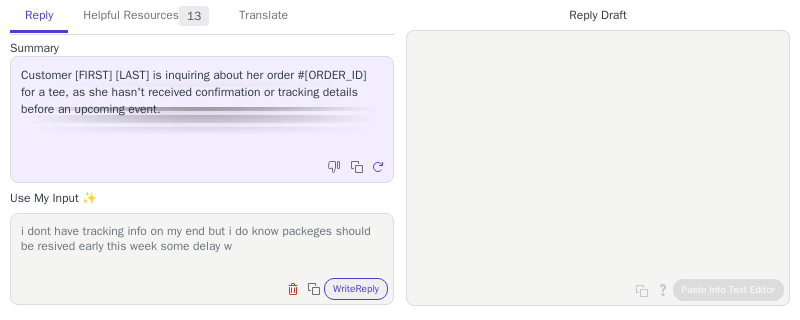 click on "i dont have tracking info on my end but i do know packeges should be resived early this week some delay w" at bounding box center (202, 246) 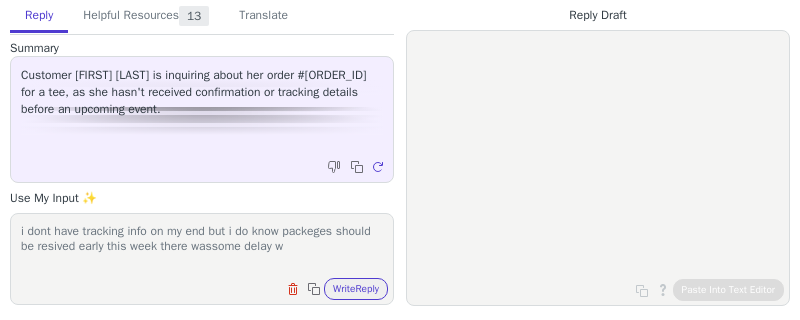 click on "i dont have tracking info on my end but i do know packeges should be resived early this week there wassome delay w" at bounding box center [202, 246] 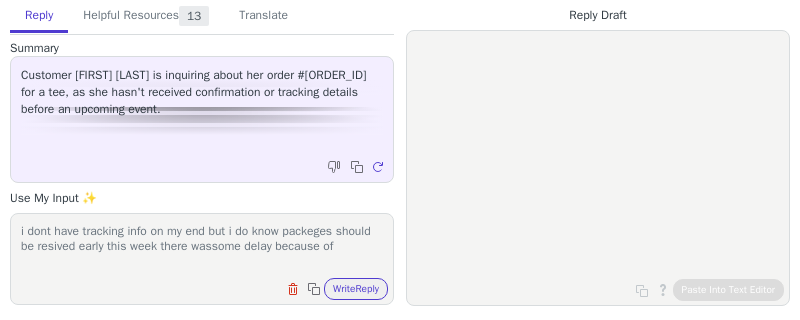 scroll, scrollTop: 0, scrollLeft: 0, axis: both 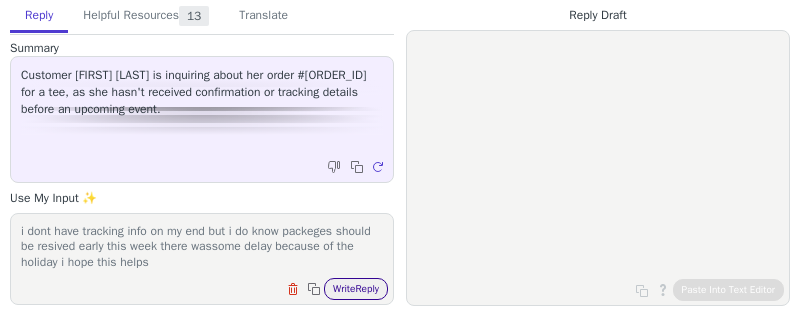 type on "i dont have tracking info on my end but i do know packeges should be resived early this week there wassome delay because of the holiday i hope this helps" 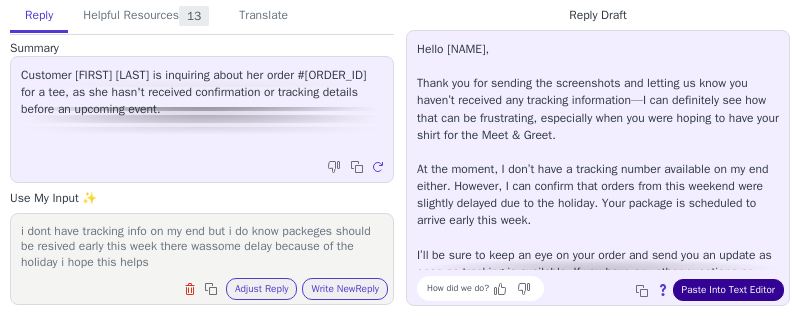 click on "Paste Into Text Editor" at bounding box center (728, 290) 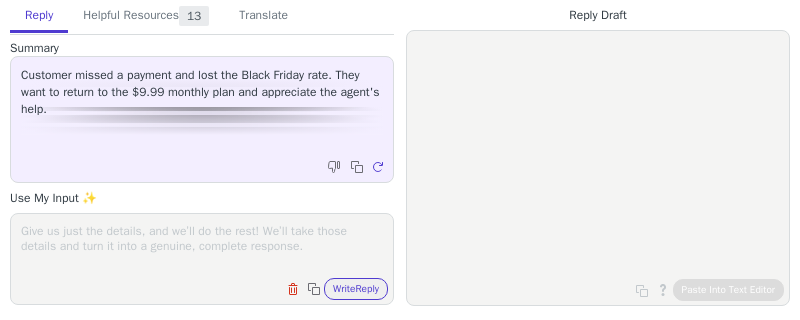 scroll, scrollTop: 0, scrollLeft: 0, axis: both 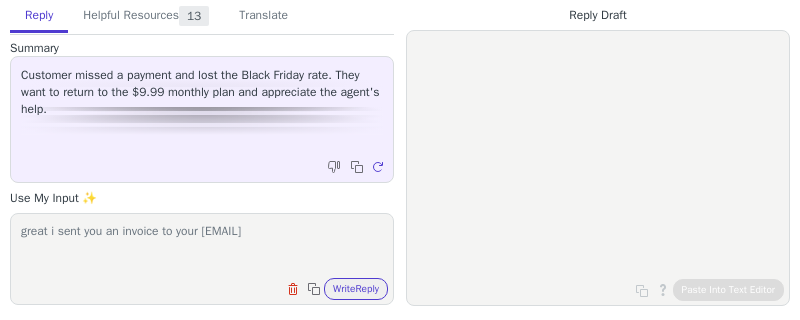 paste on "elishaokeefe92@icloud.com" 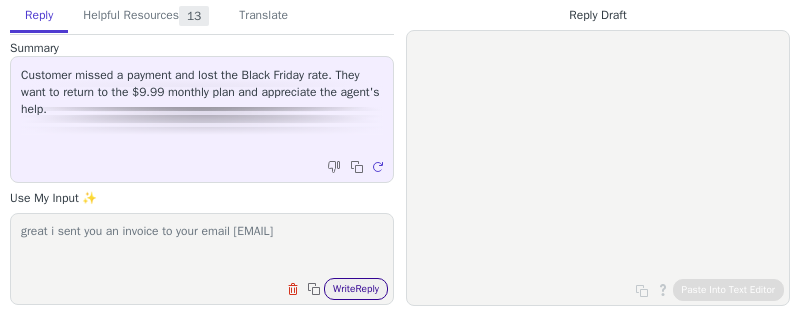 type on "great i sent you an invoice to your email elishaokeefe92@icloud.com" 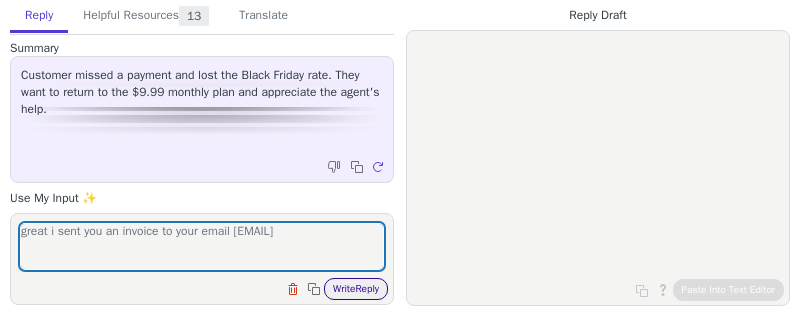 click on "Write  Reply" at bounding box center [356, 289] 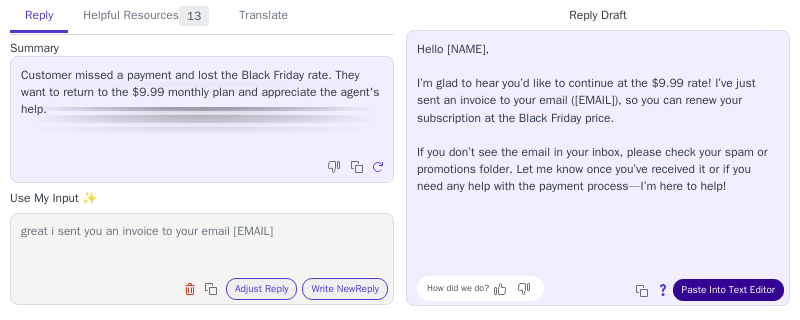 click on "Paste Into Text Editor" at bounding box center [728, 290] 